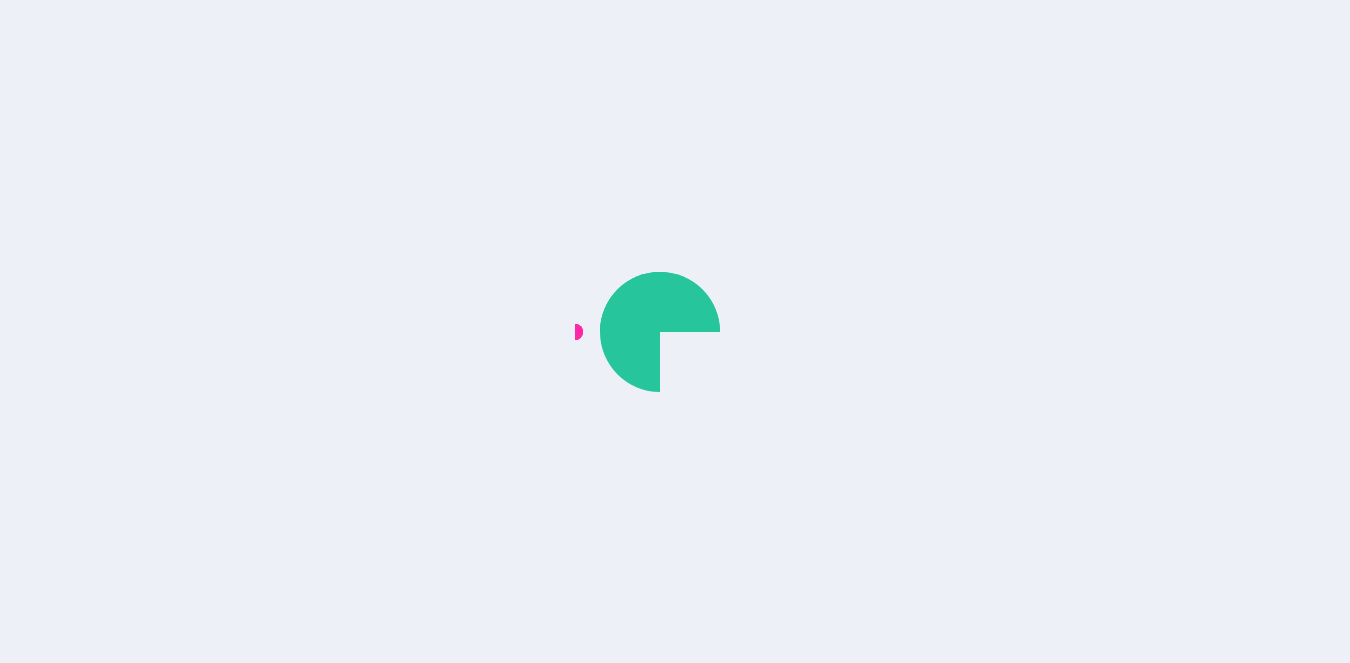 scroll, scrollTop: 0, scrollLeft: 0, axis: both 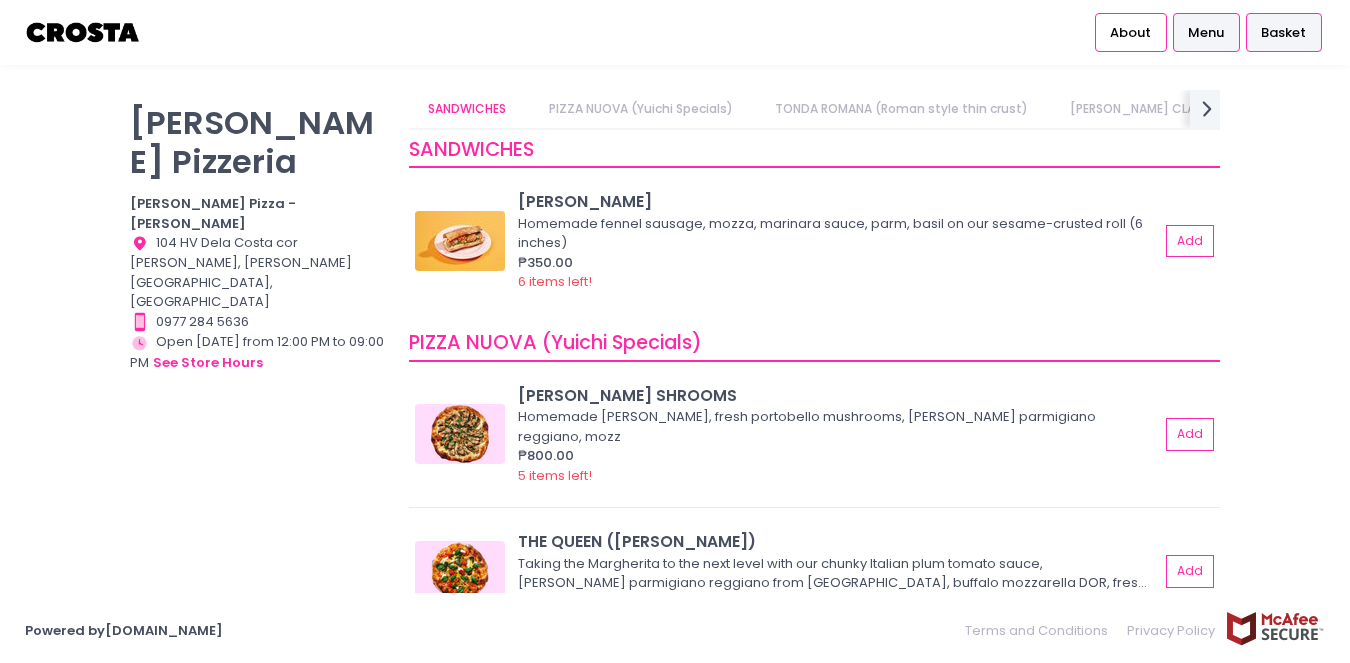 click on "Basket" at bounding box center (1283, 33) 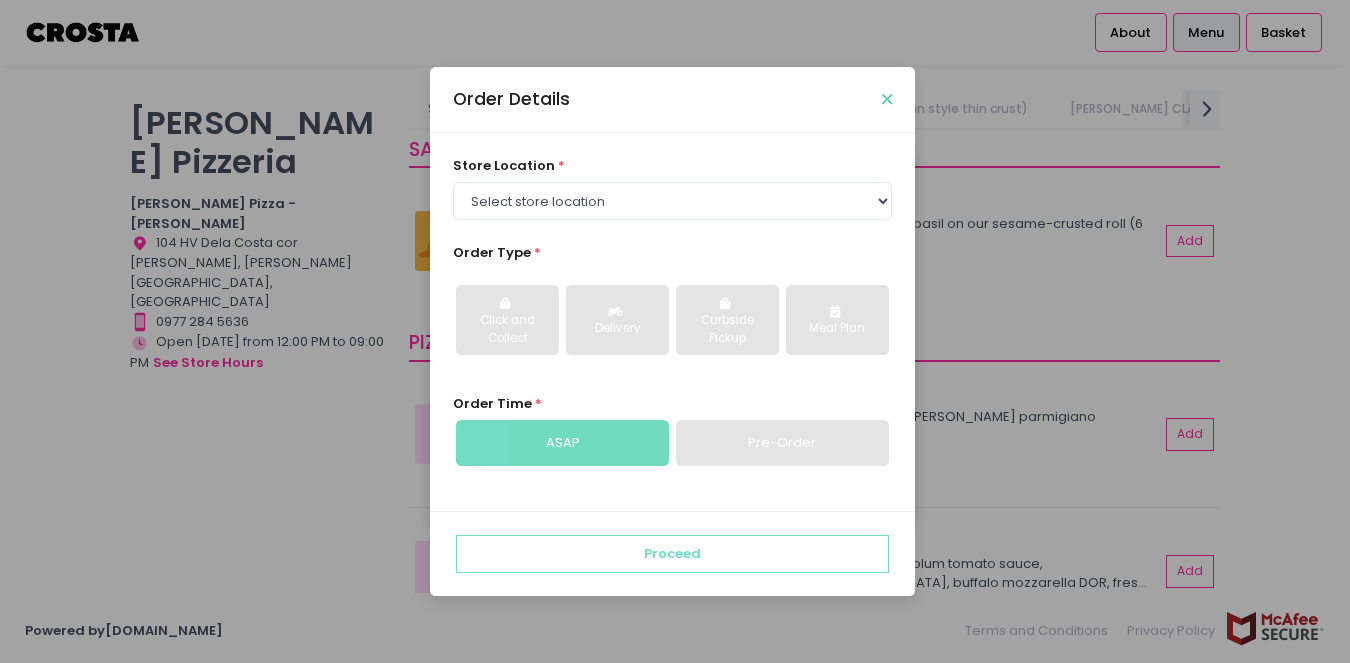 click at bounding box center (887, 99) 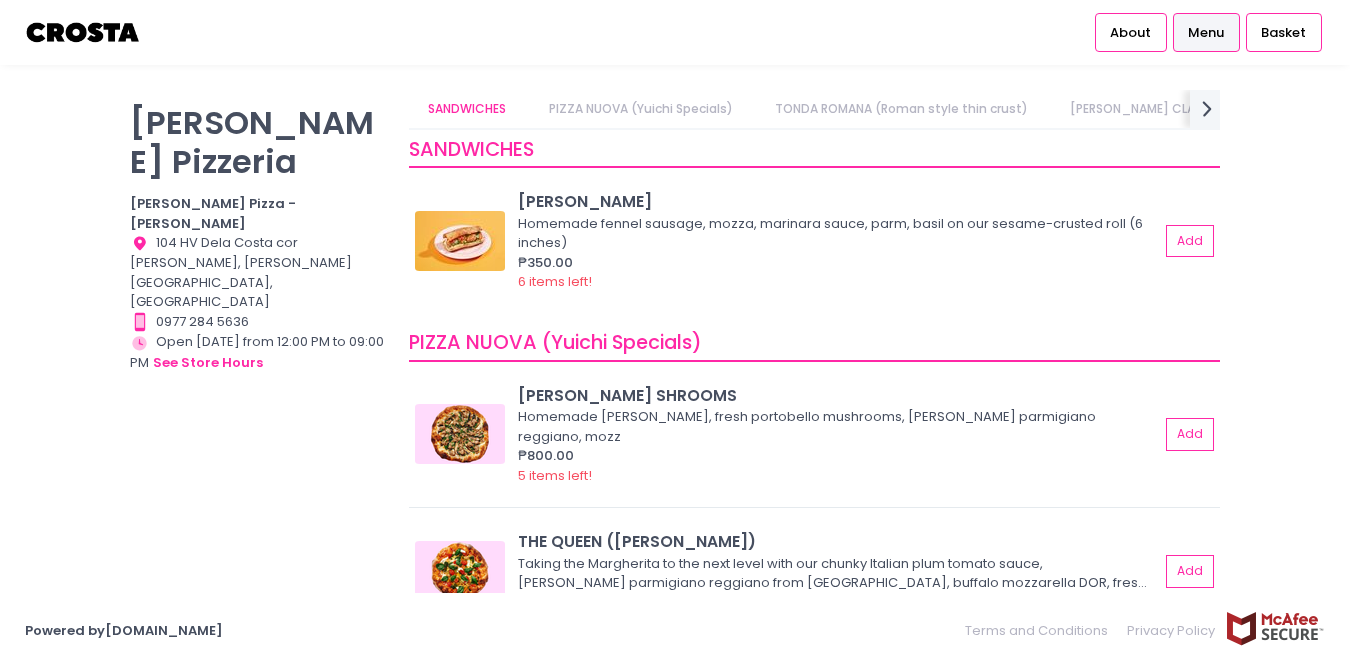 click on "Menu" at bounding box center (1206, 33) 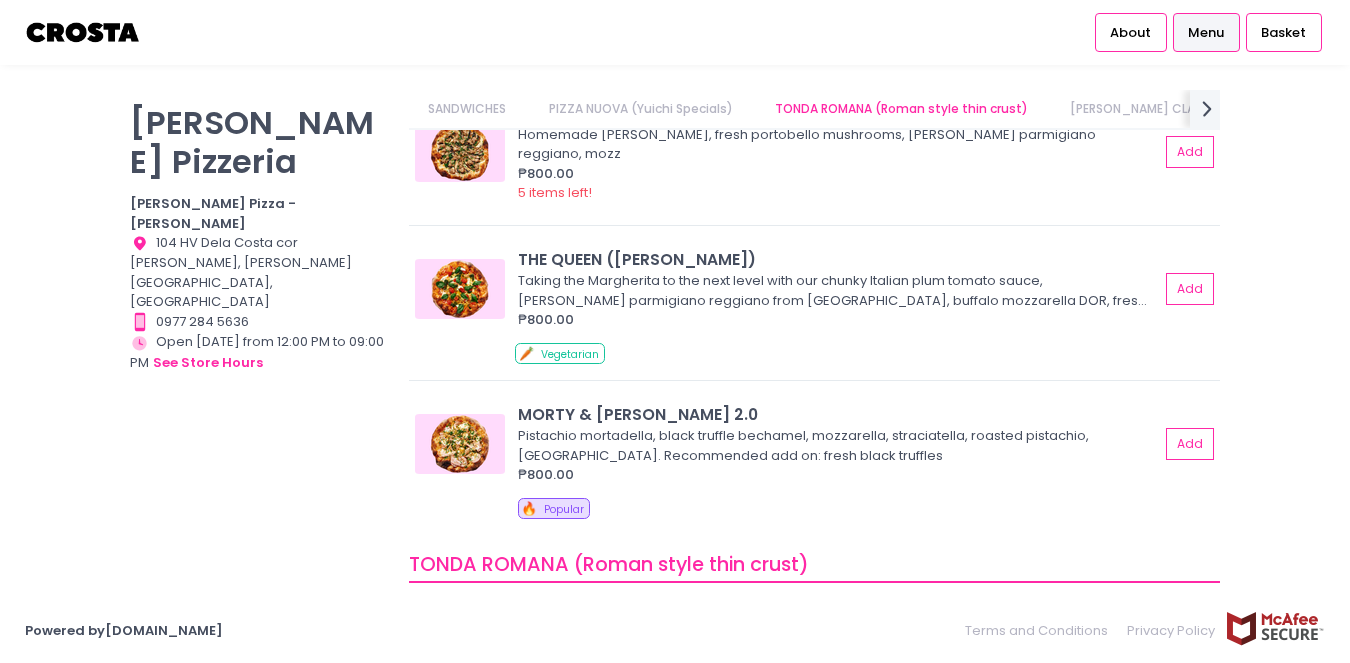 scroll, scrollTop: 406, scrollLeft: 0, axis: vertical 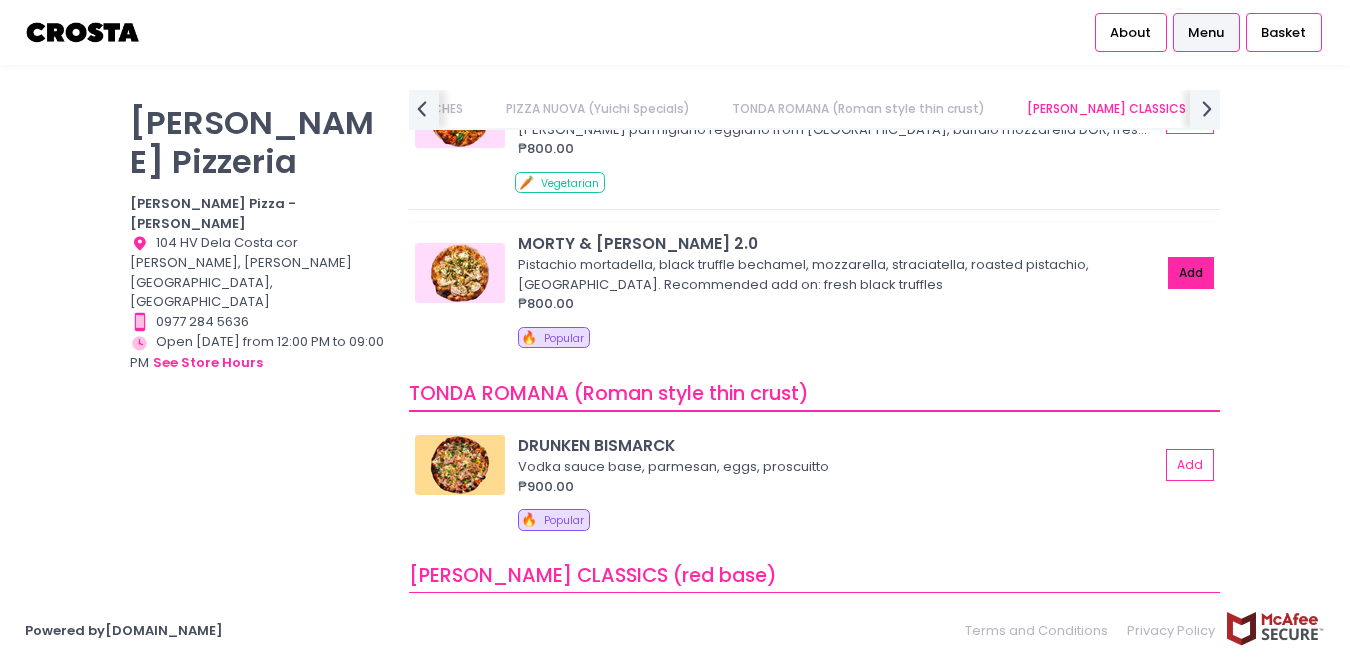 click on "Add" at bounding box center (1191, 273) 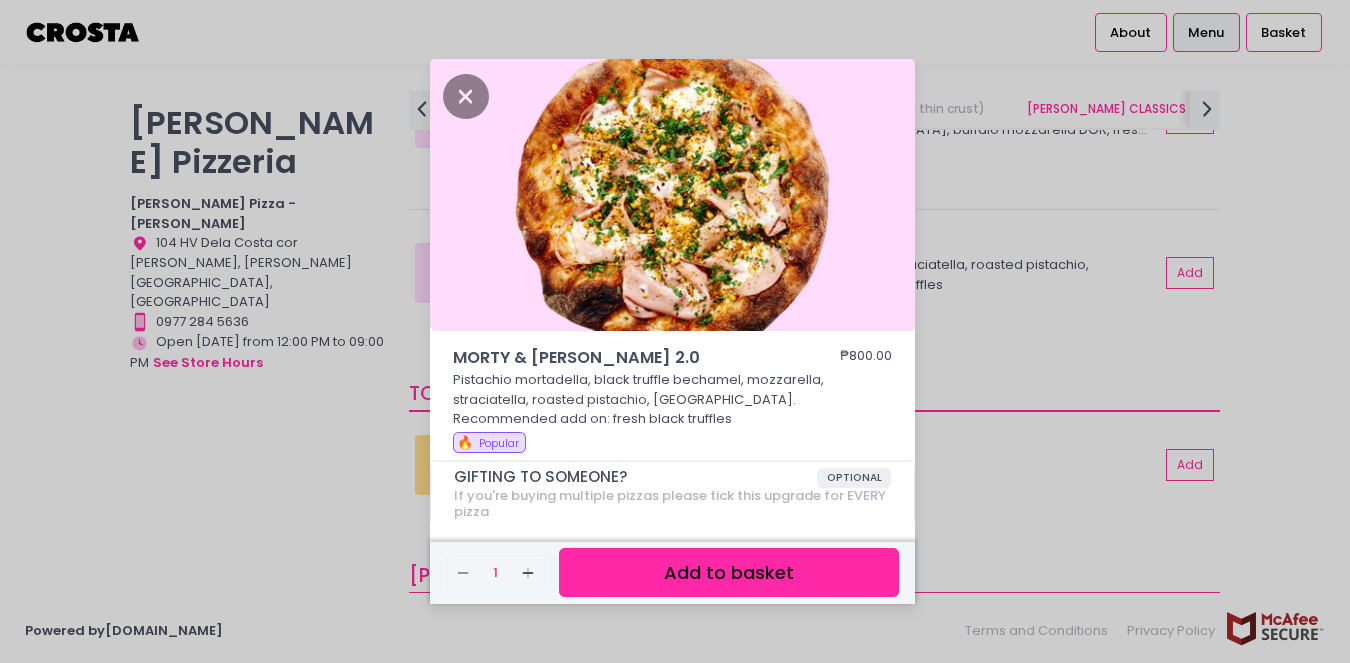 click on "Add to basket" at bounding box center [729, 572] 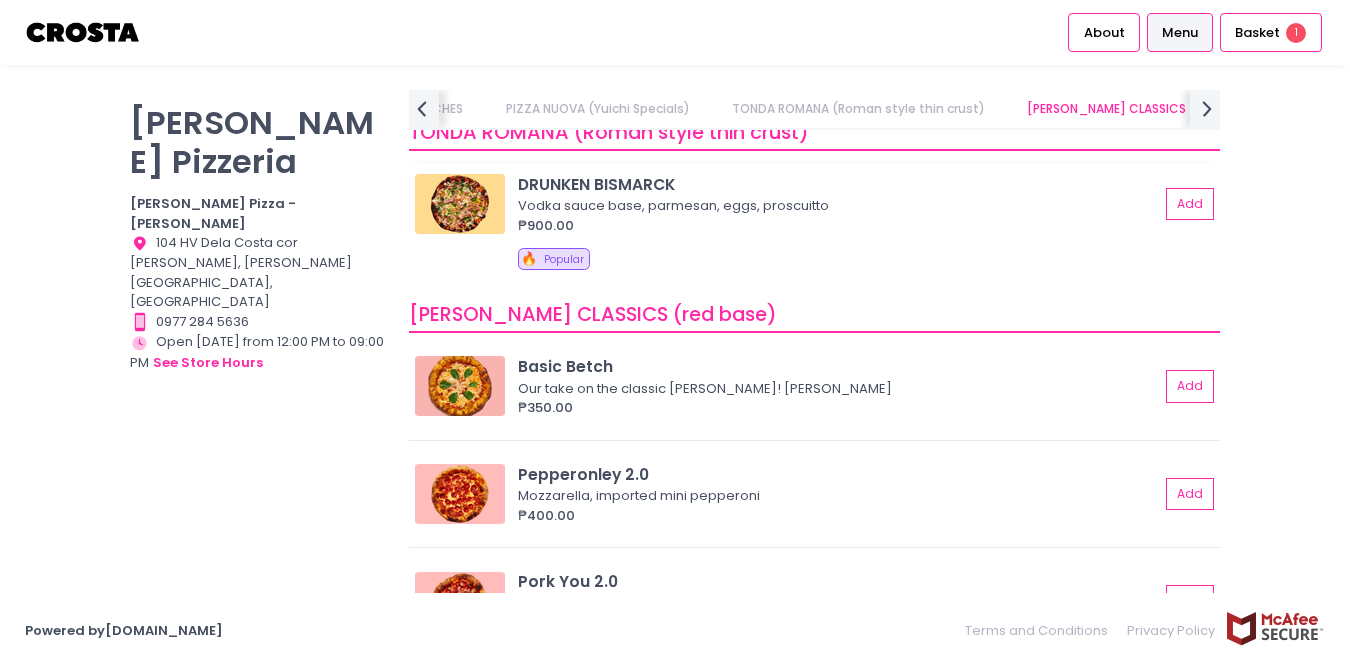 scroll, scrollTop: 945, scrollLeft: 0, axis: vertical 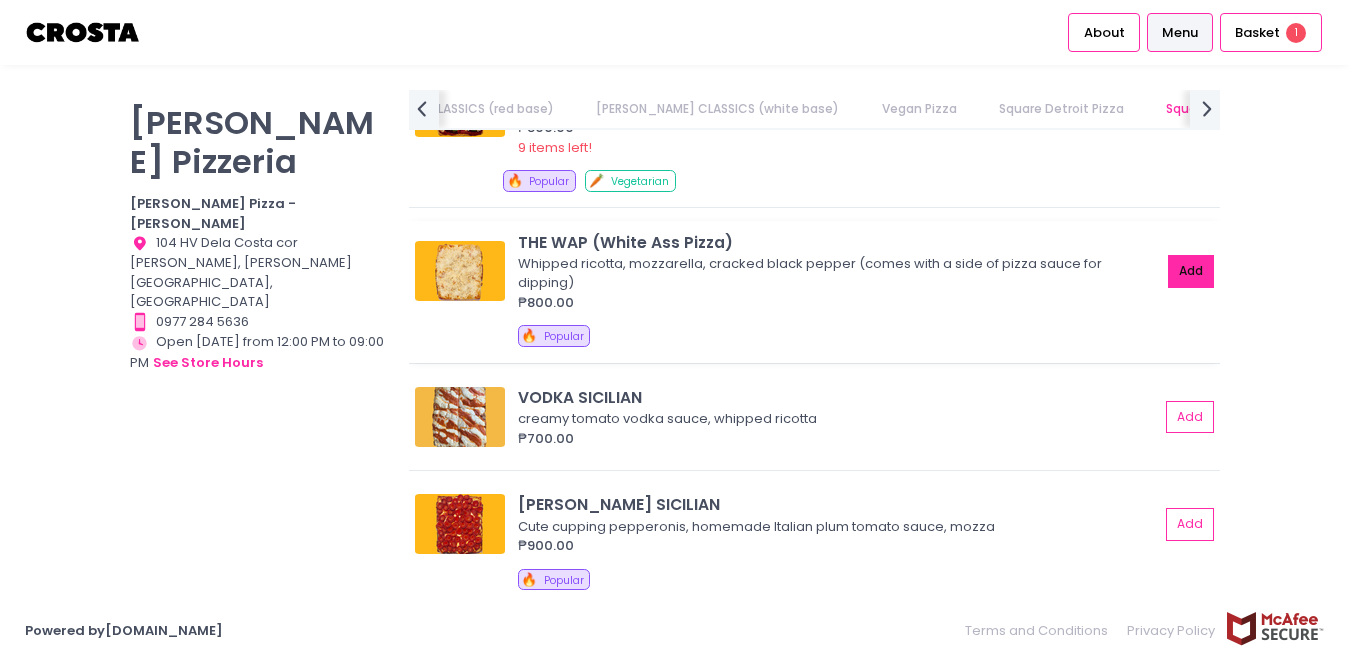 click on "Add" at bounding box center [1191, 271] 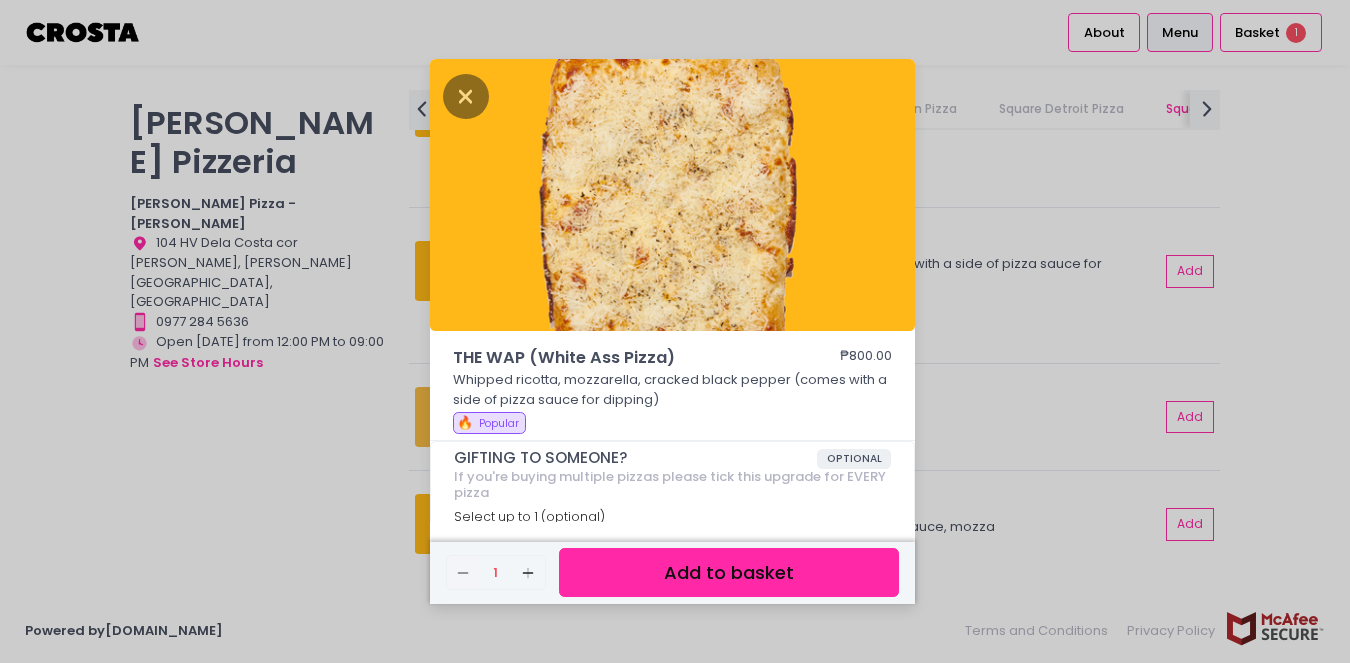 click on "Add to basket" at bounding box center (729, 572) 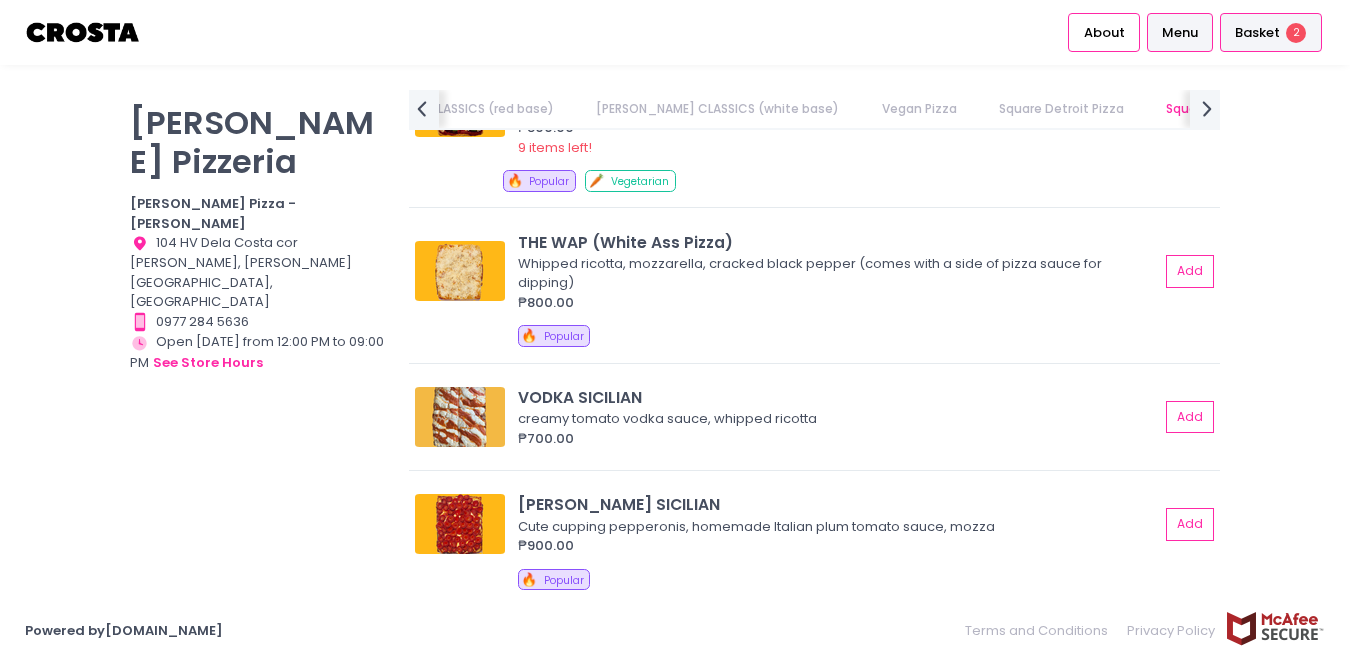 click on "Basket 2" at bounding box center [1271, 32] 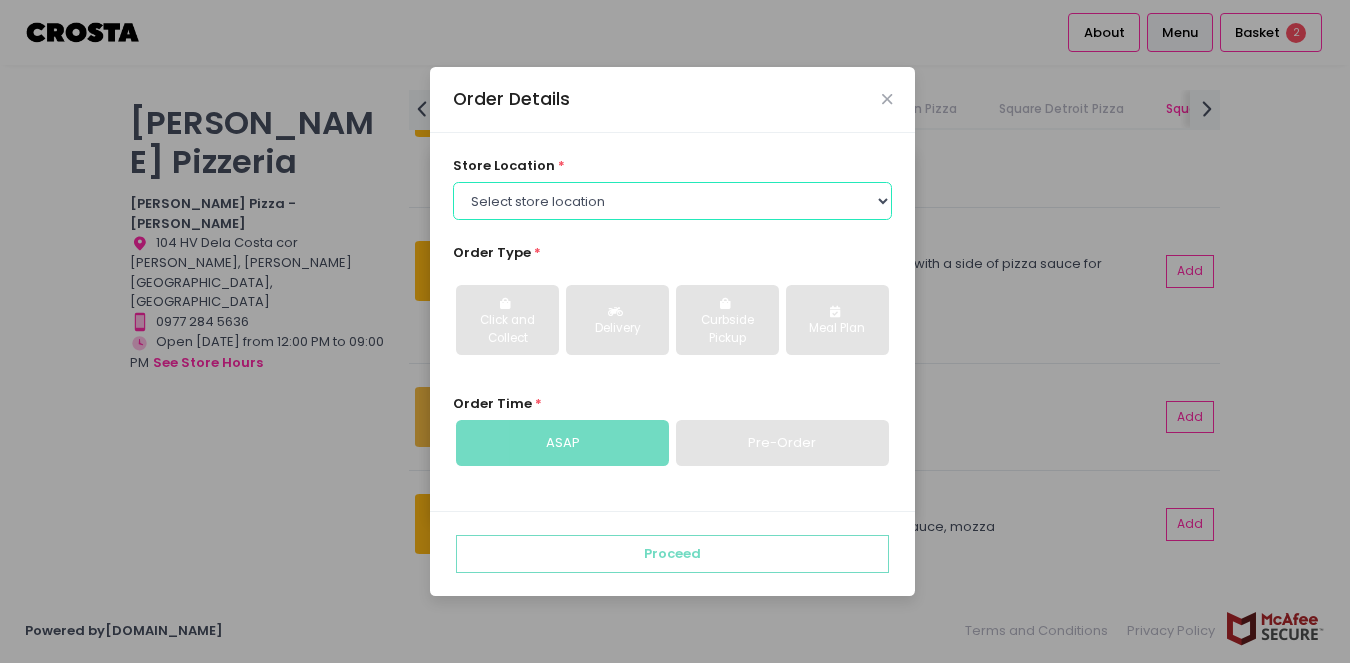 click on "Select store location [PERSON_NAME] Pizza - [PERSON_NAME] Pizza - [GEOGRAPHIC_DATA][PERSON_NAME]" at bounding box center (673, 201) 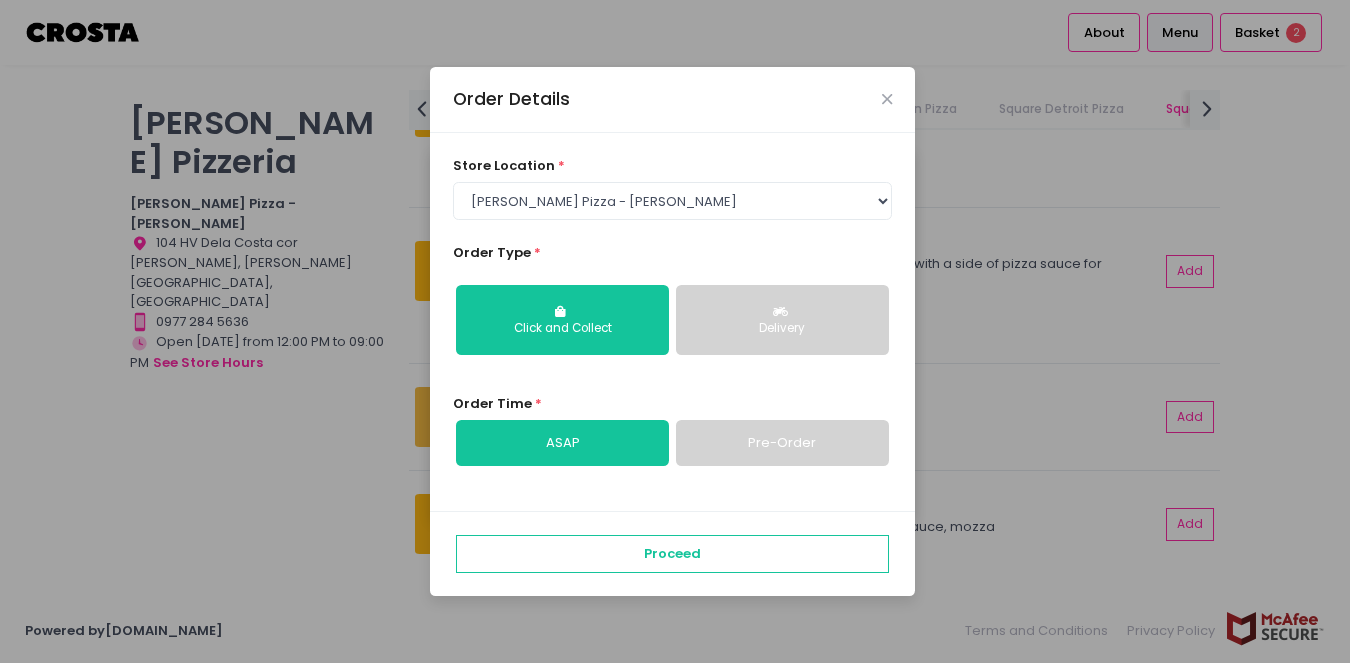 click on "Delivery" at bounding box center [782, 320] 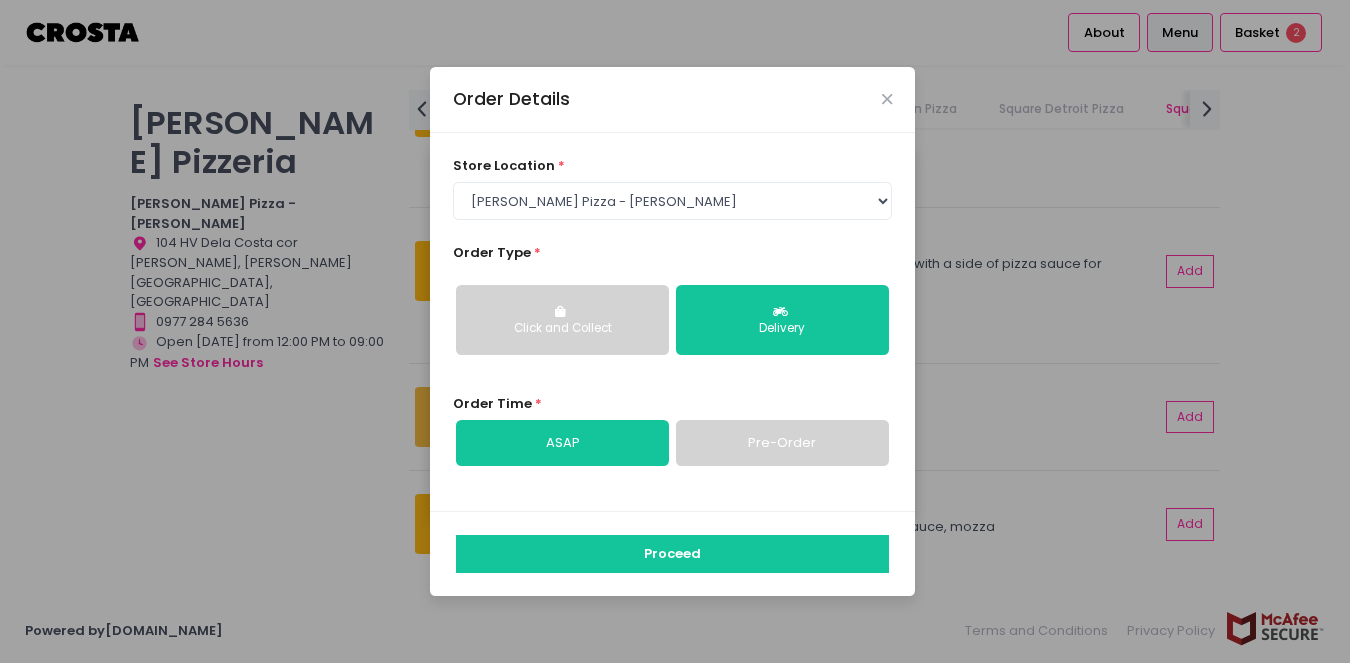 click on "Proceed" at bounding box center (672, 554) 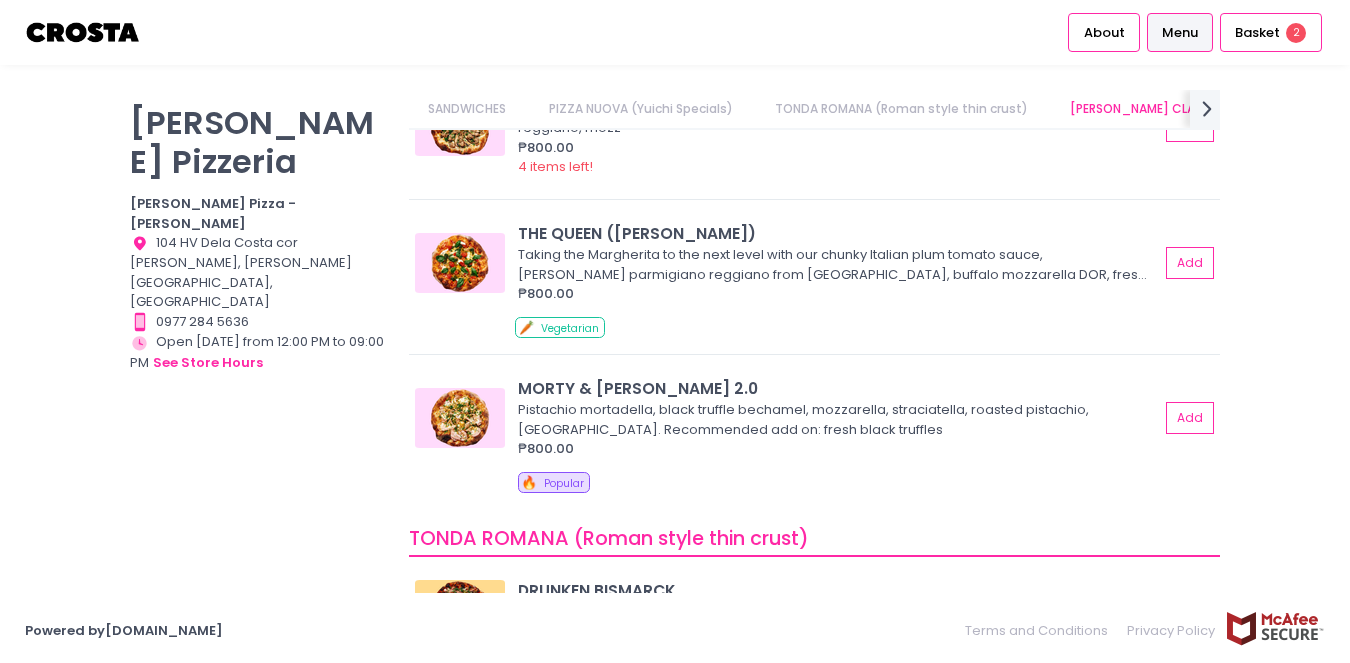 scroll, scrollTop: 663, scrollLeft: 0, axis: vertical 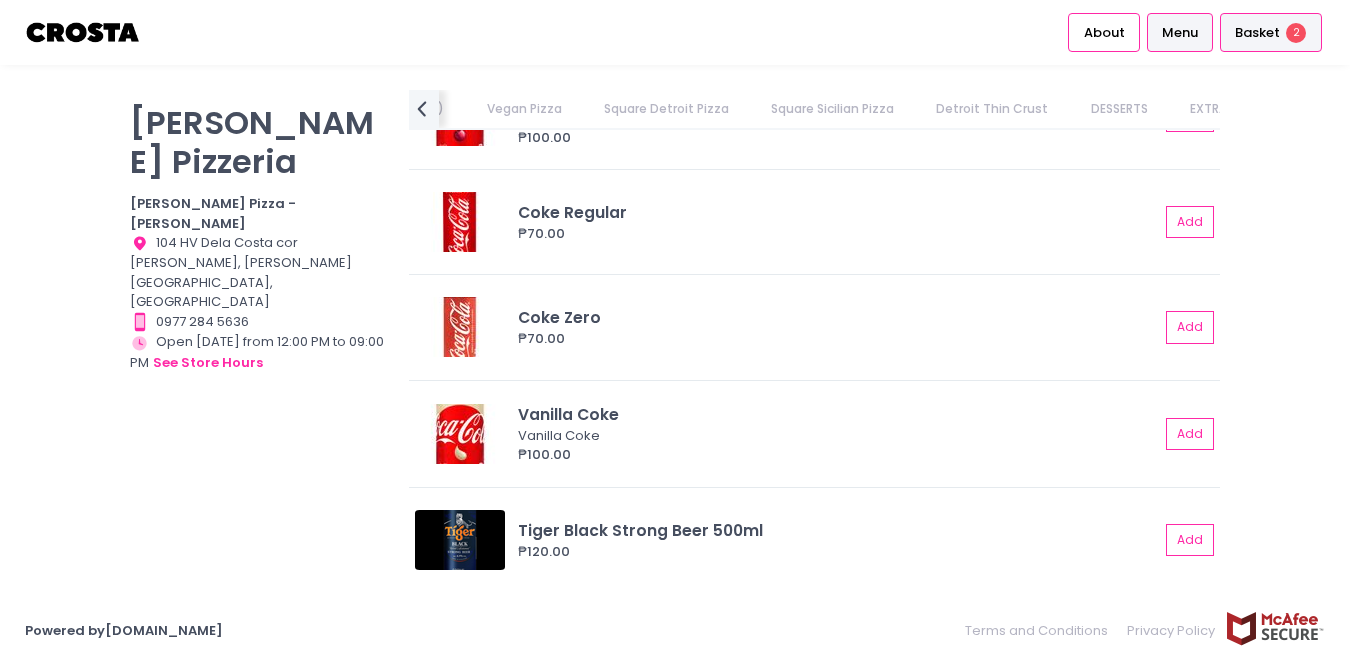 click on "Basket" at bounding box center [1257, 33] 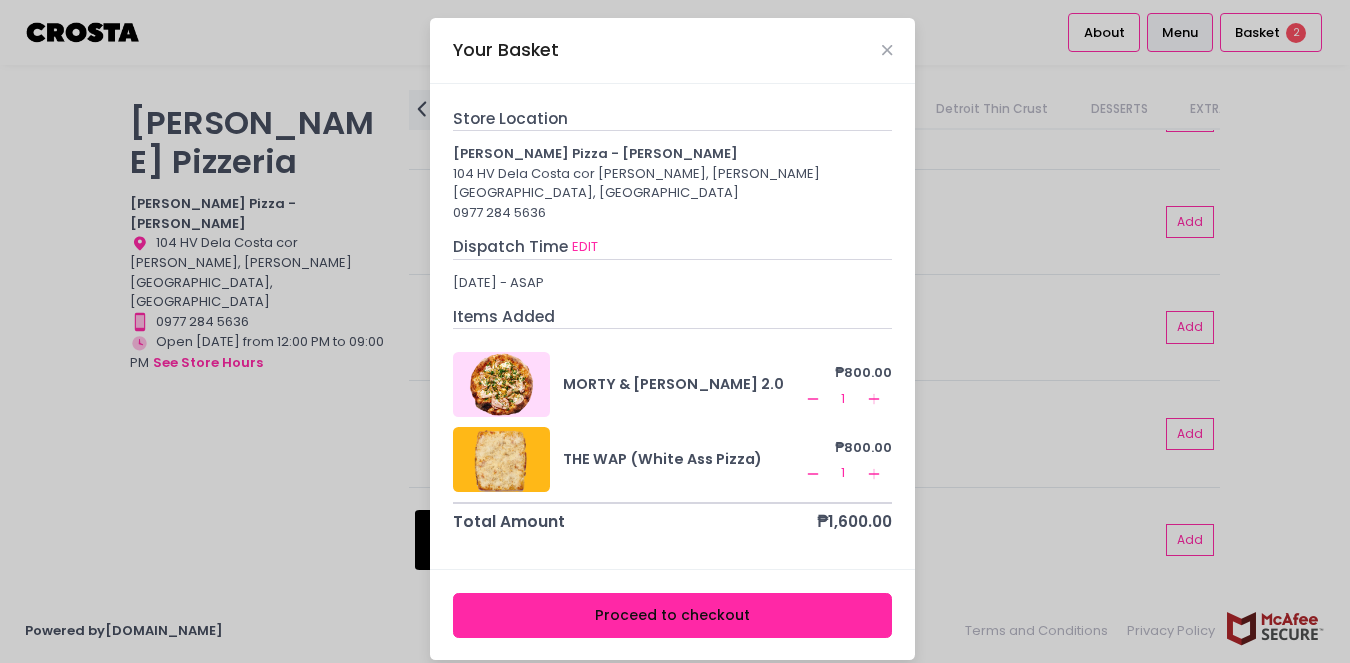 click on "Proceed to checkout" at bounding box center [673, 615] 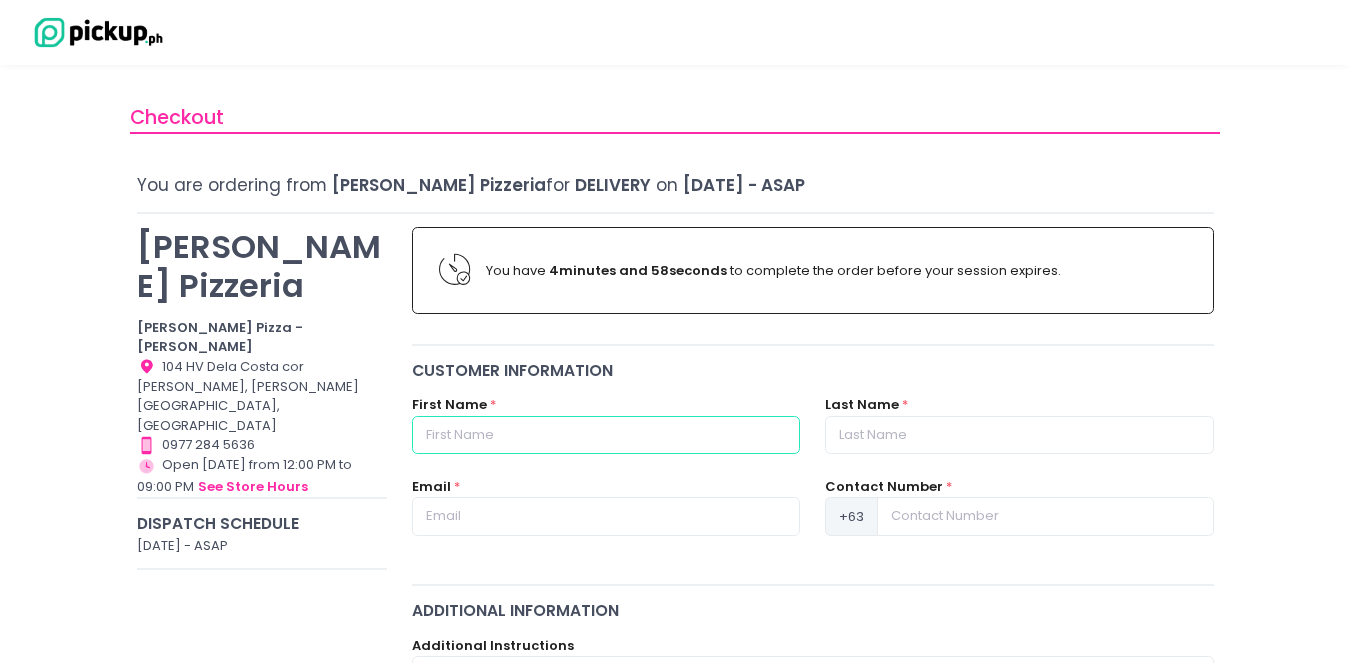 click at bounding box center (606, 435) 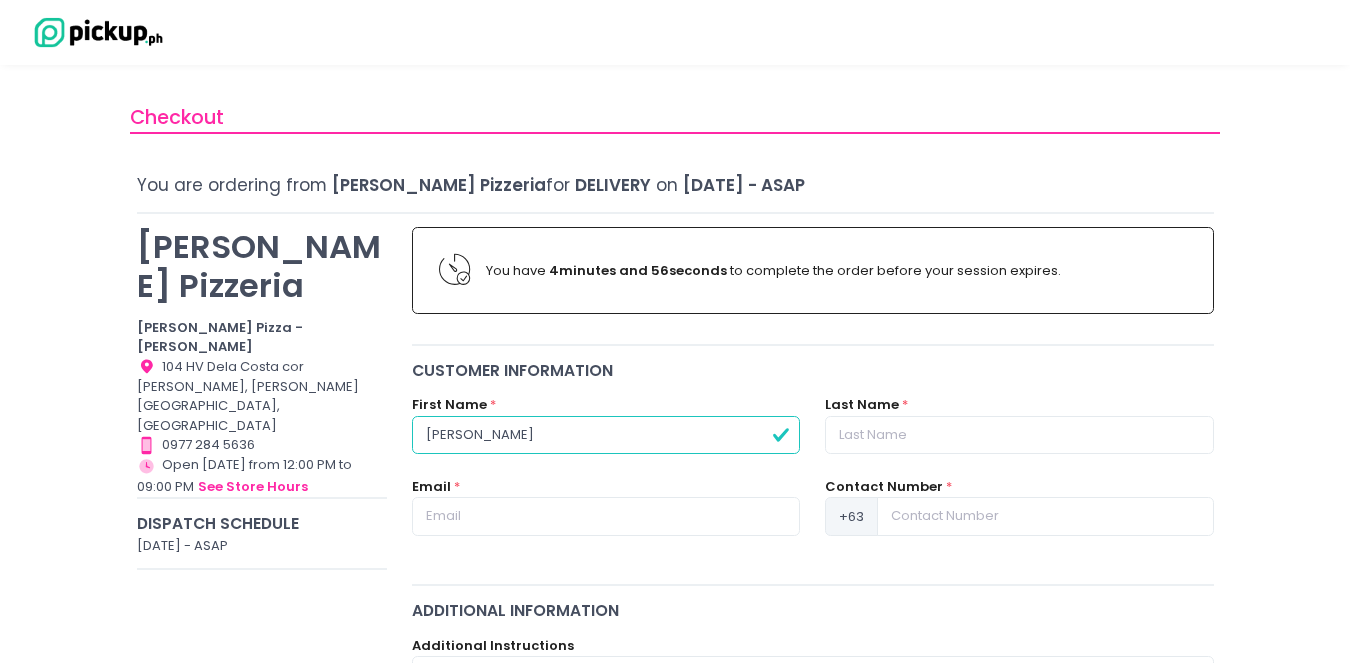 type on "[PERSON_NAME]" 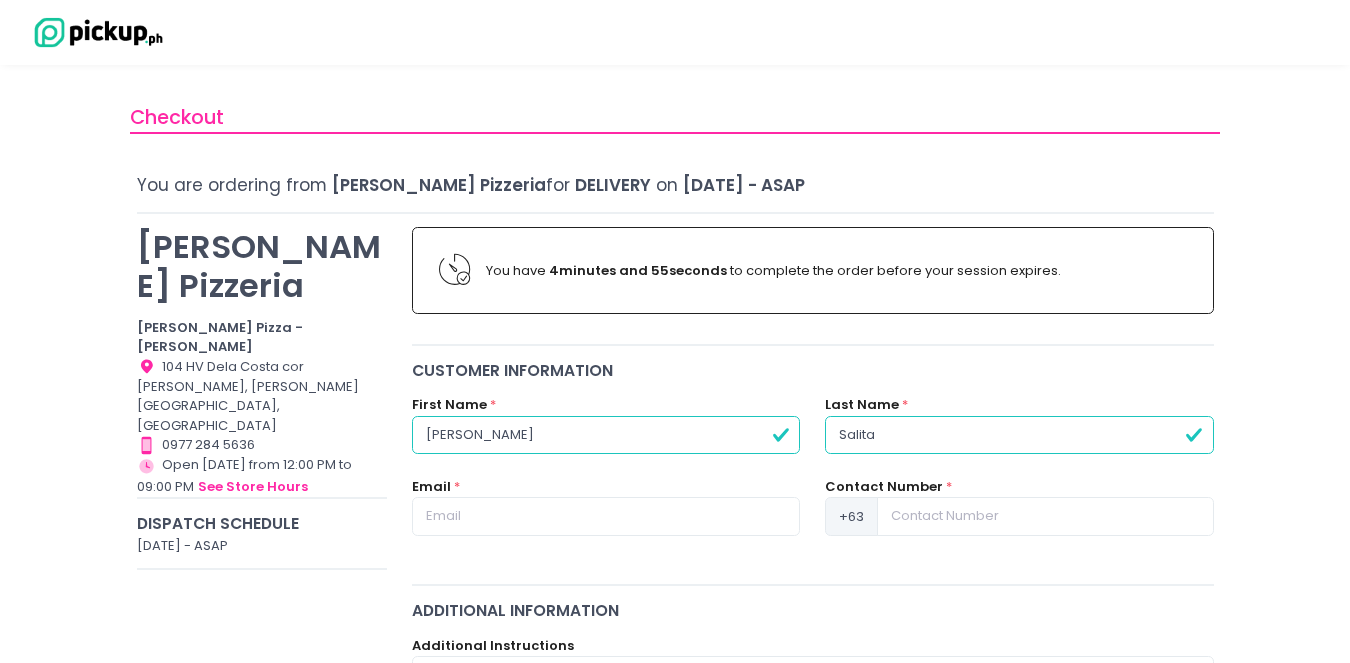 type on "Salita" 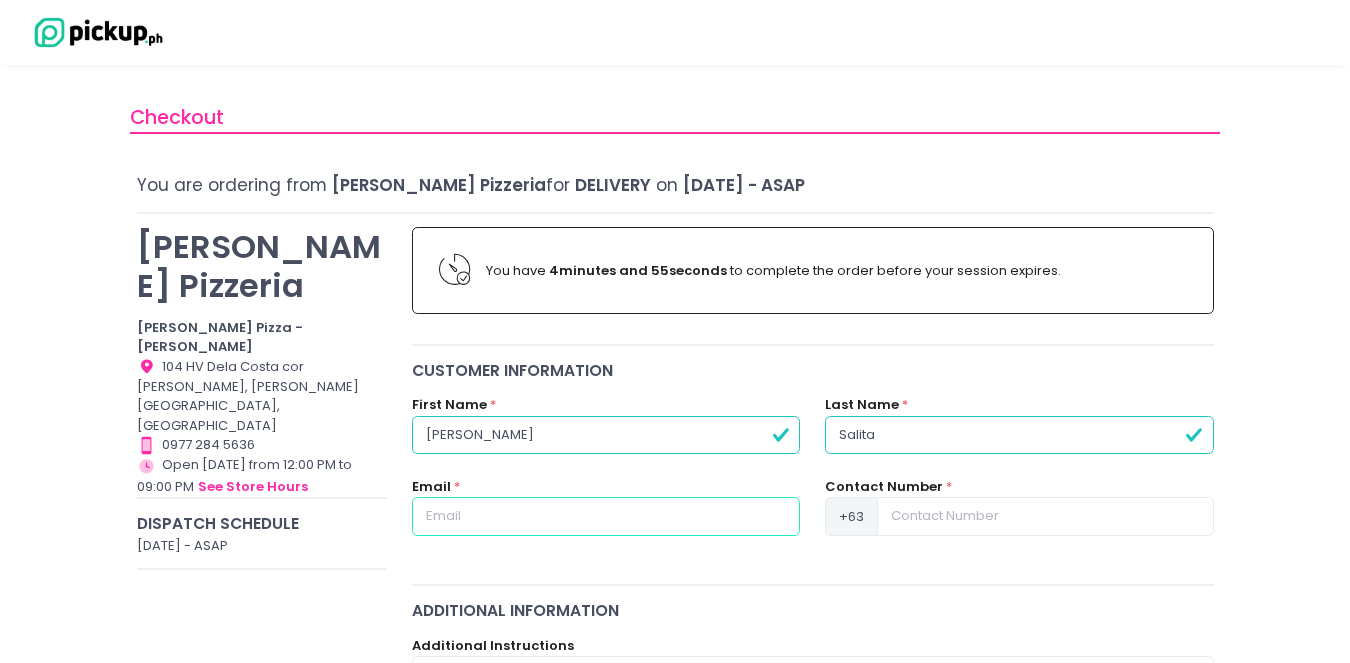 click at bounding box center [606, 516] 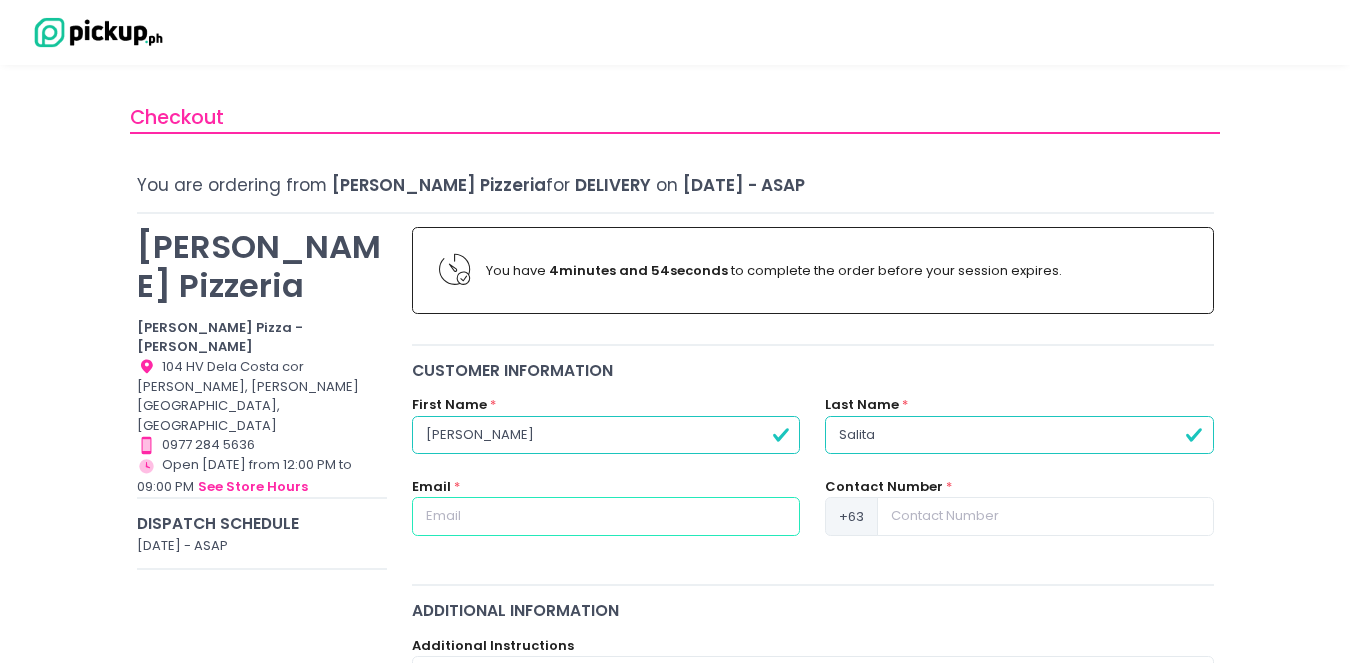 type on "[EMAIL_ADDRESS][DOMAIN_NAME]" 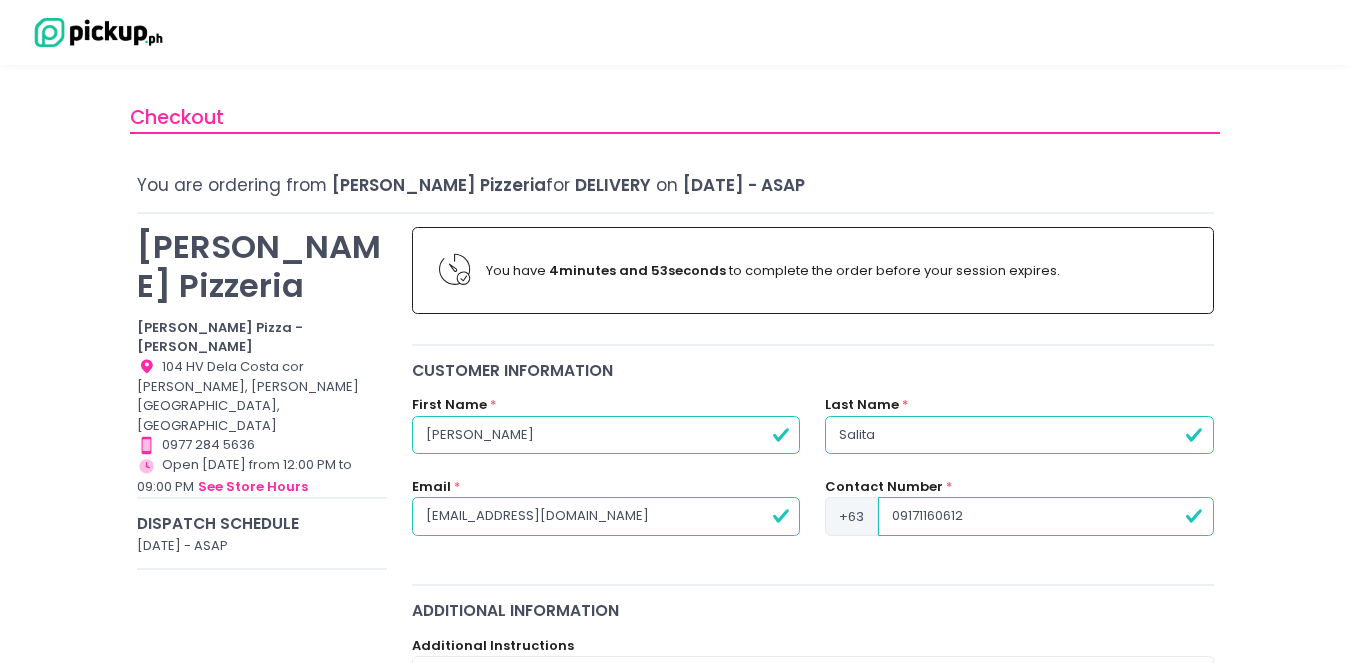 click on "09171160612" at bounding box center (1045, 516) 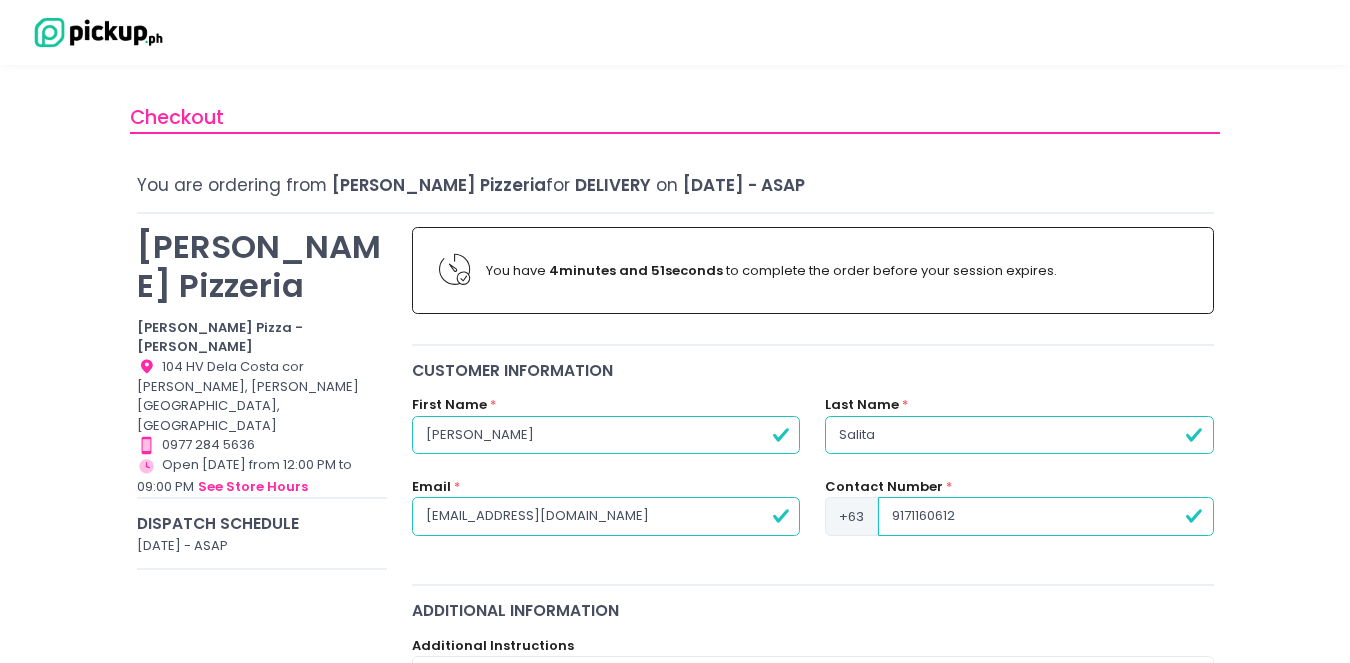 type on "9171160612" 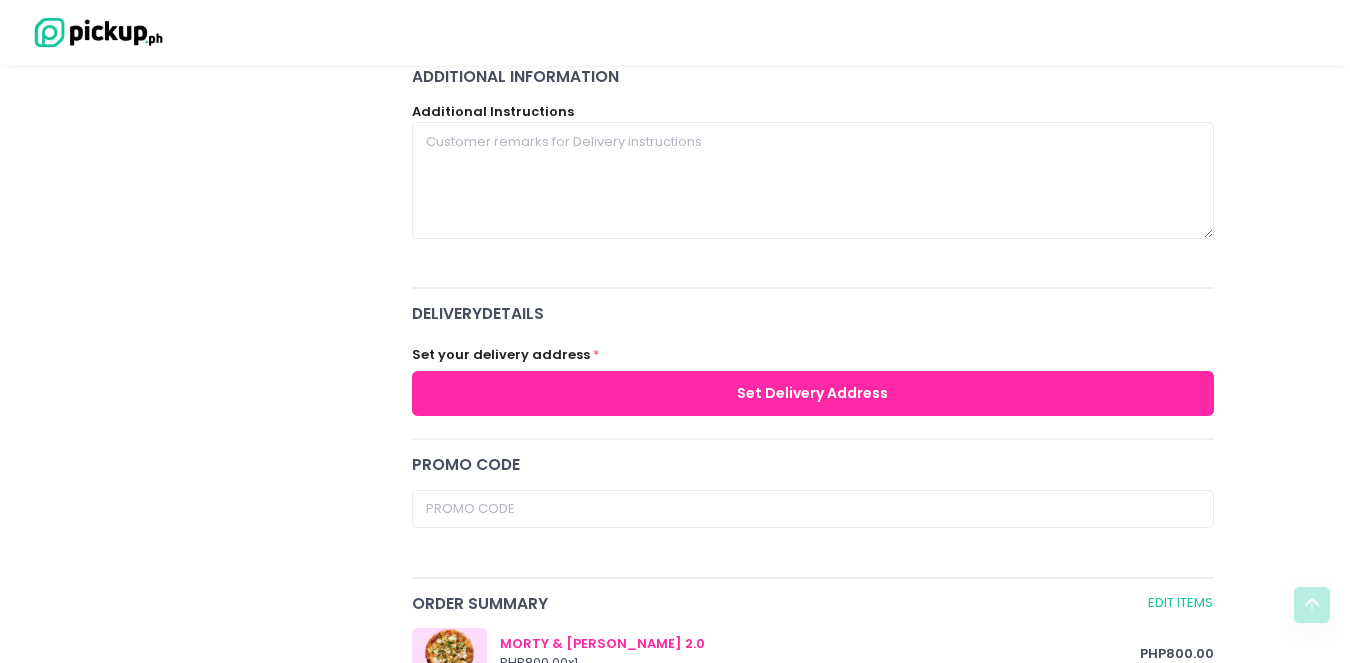 scroll, scrollTop: 542, scrollLeft: 0, axis: vertical 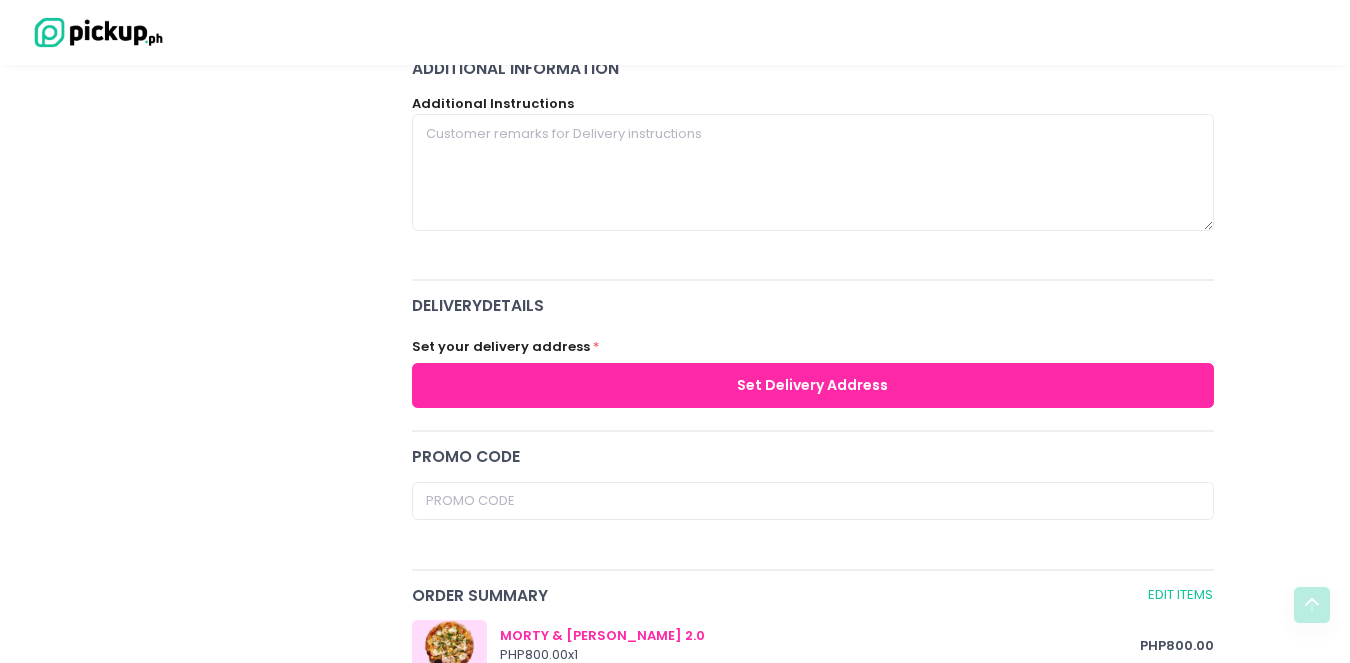 click on "Set Delivery Address" at bounding box center (813, 385) 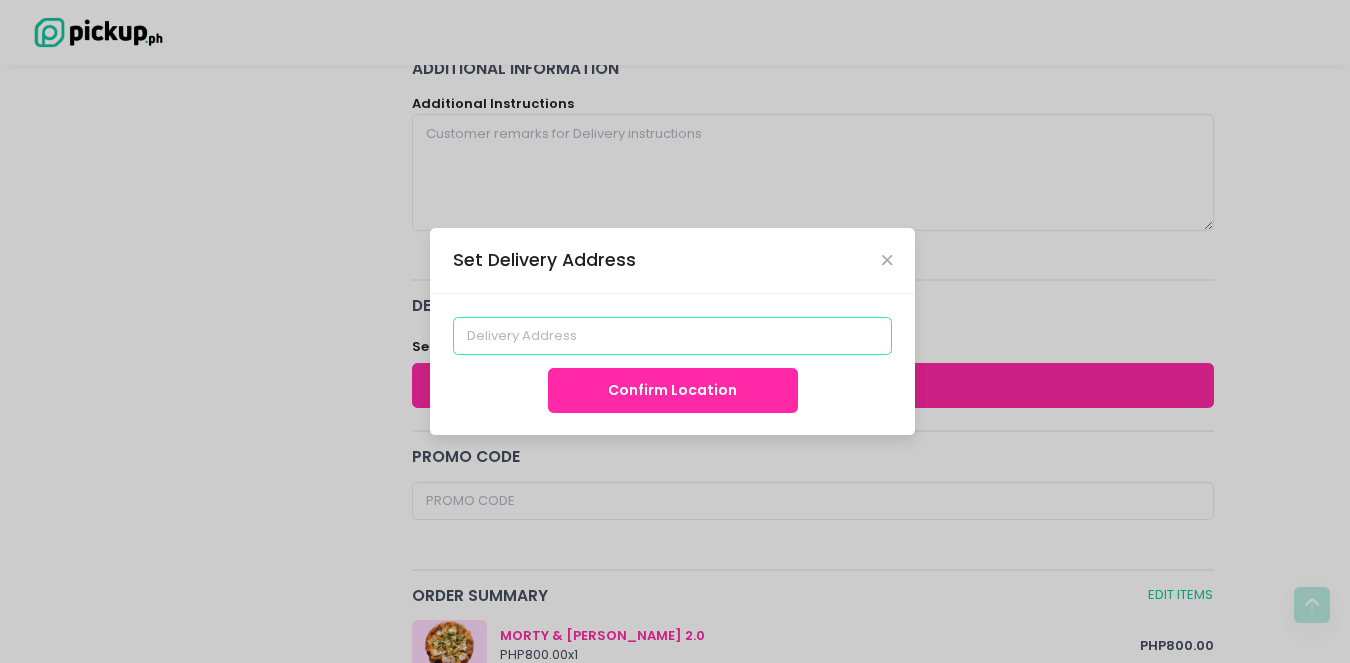 click at bounding box center (673, 336) 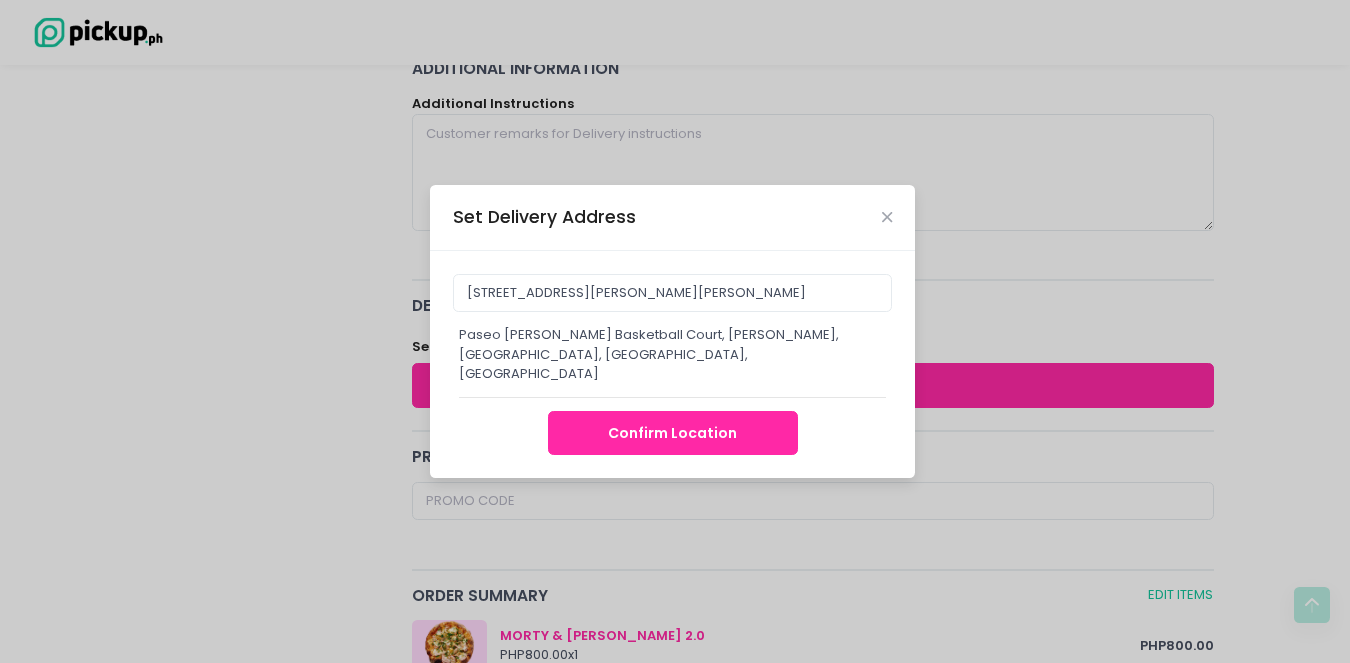 click on "Paseo [PERSON_NAME] Basketball Court, [PERSON_NAME], [GEOGRAPHIC_DATA], [GEOGRAPHIC_DATA], [GEOGRAPHIC_DATA]" at bounding box center (672, 354) 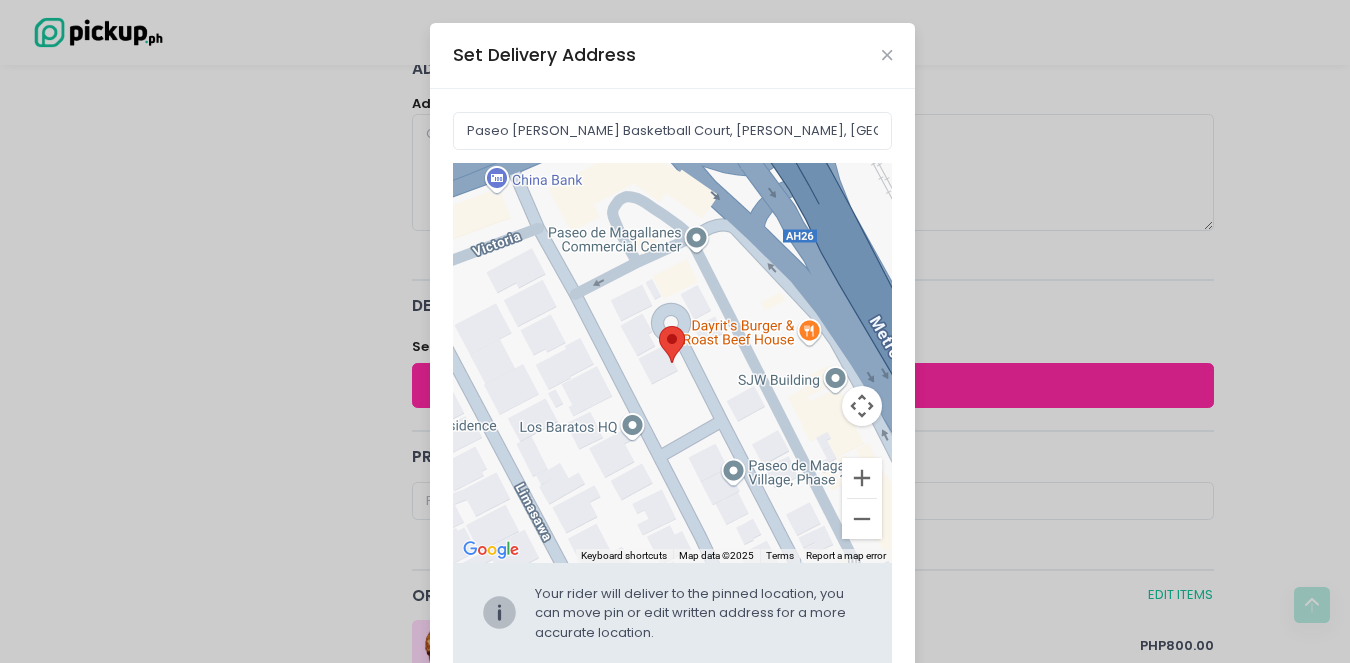 drag, startPoint x: 636, startPoint y: 258, endPoint x: 780, endPoint y: 530, distance: 307.76614 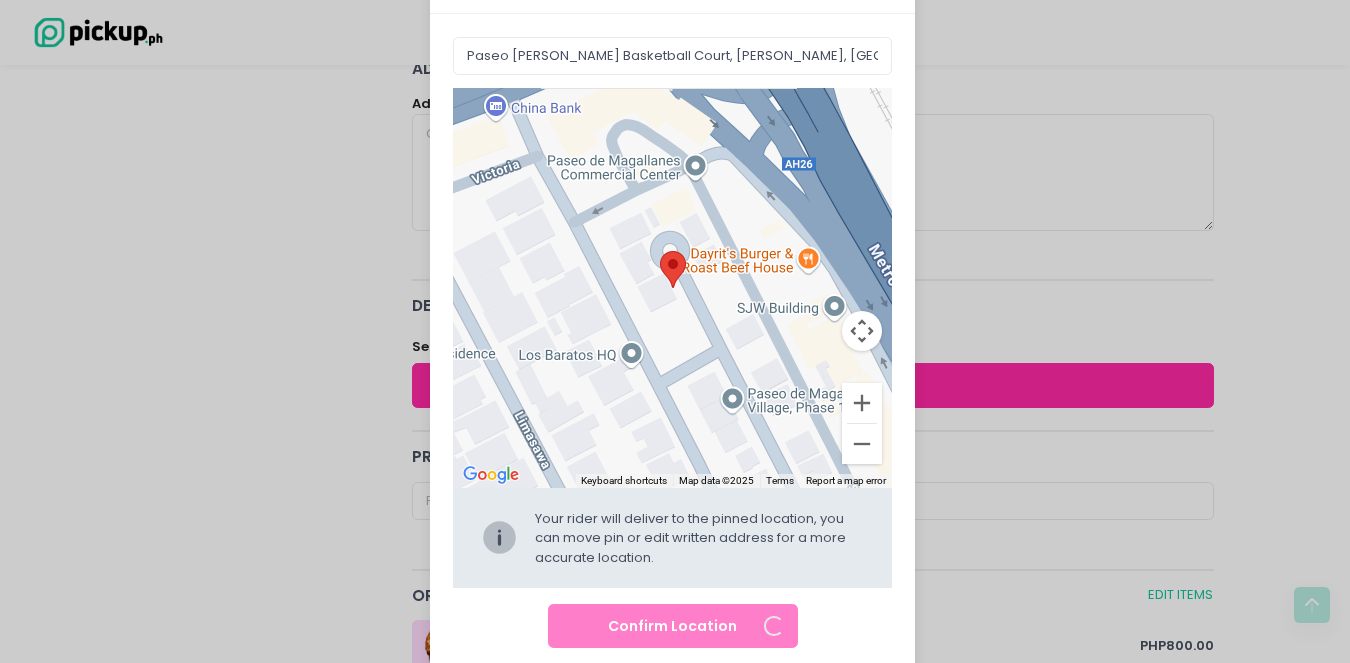 scroll, scrollTop: 73, scrollLeft: 0, axis: vertical 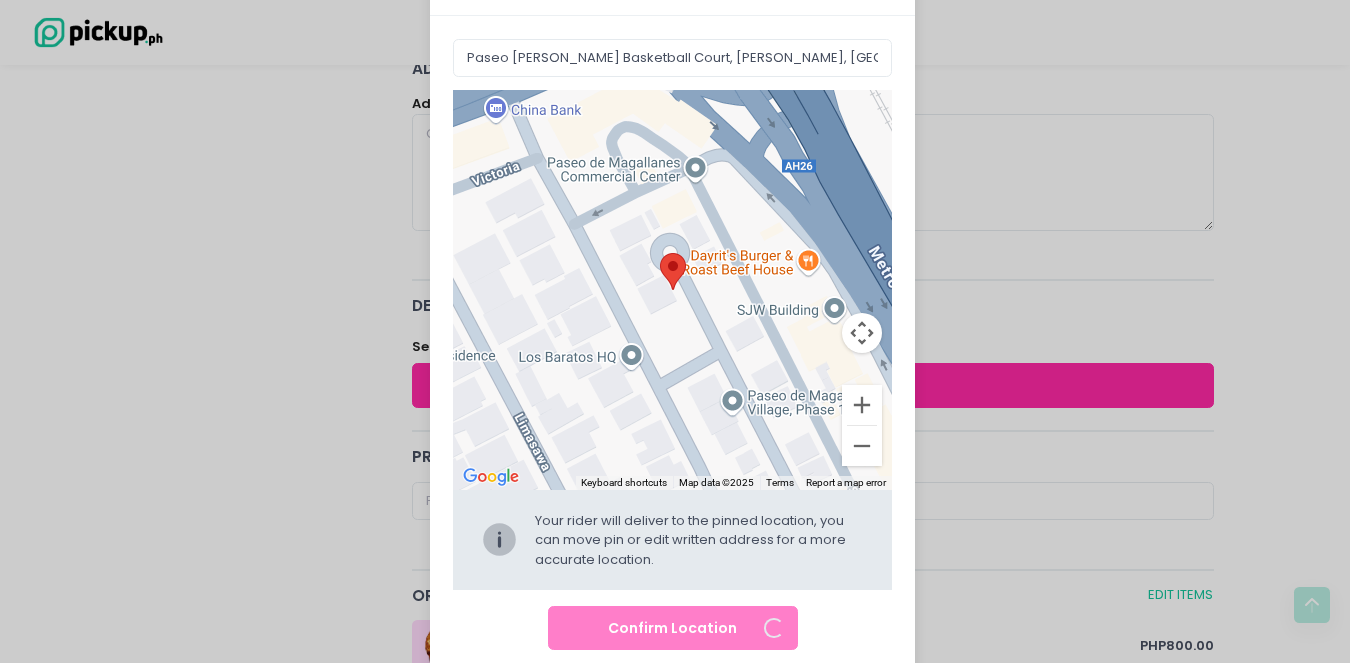 type on "14 * [STREET_ADDRESS][PERSON_NAME]" 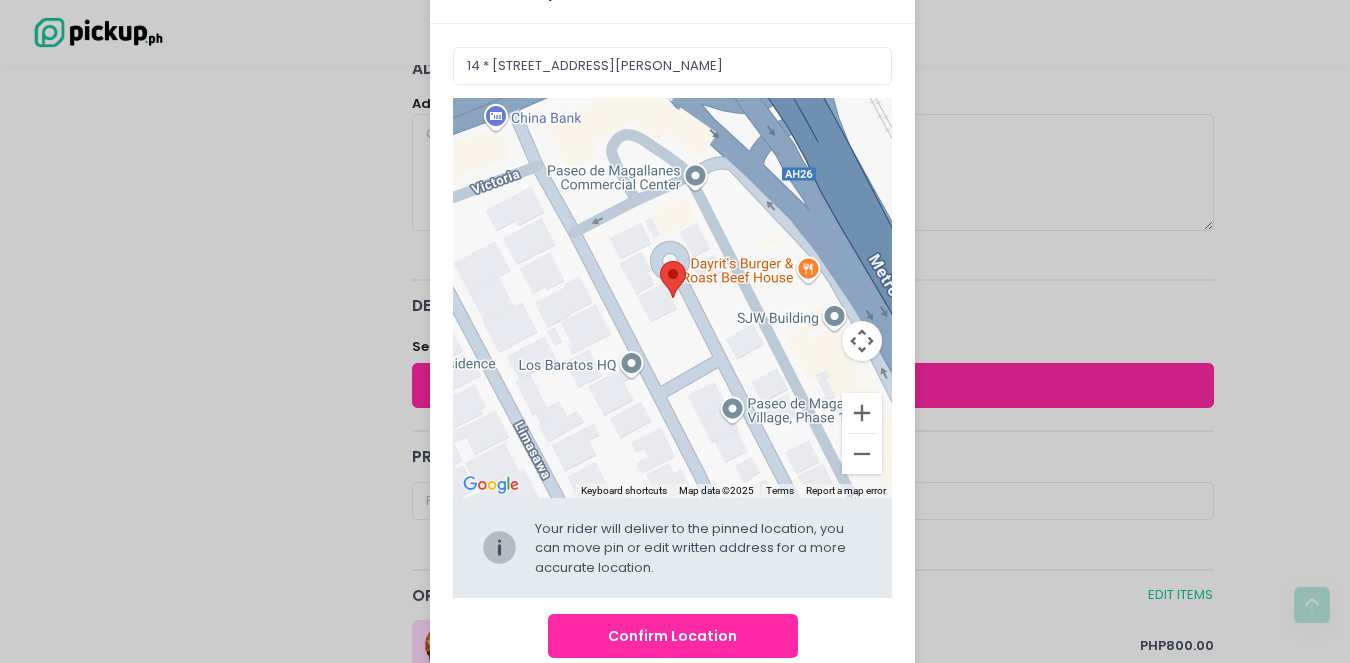scroll, scrollTop: 64, scrollLeft: 0, axis: vertical 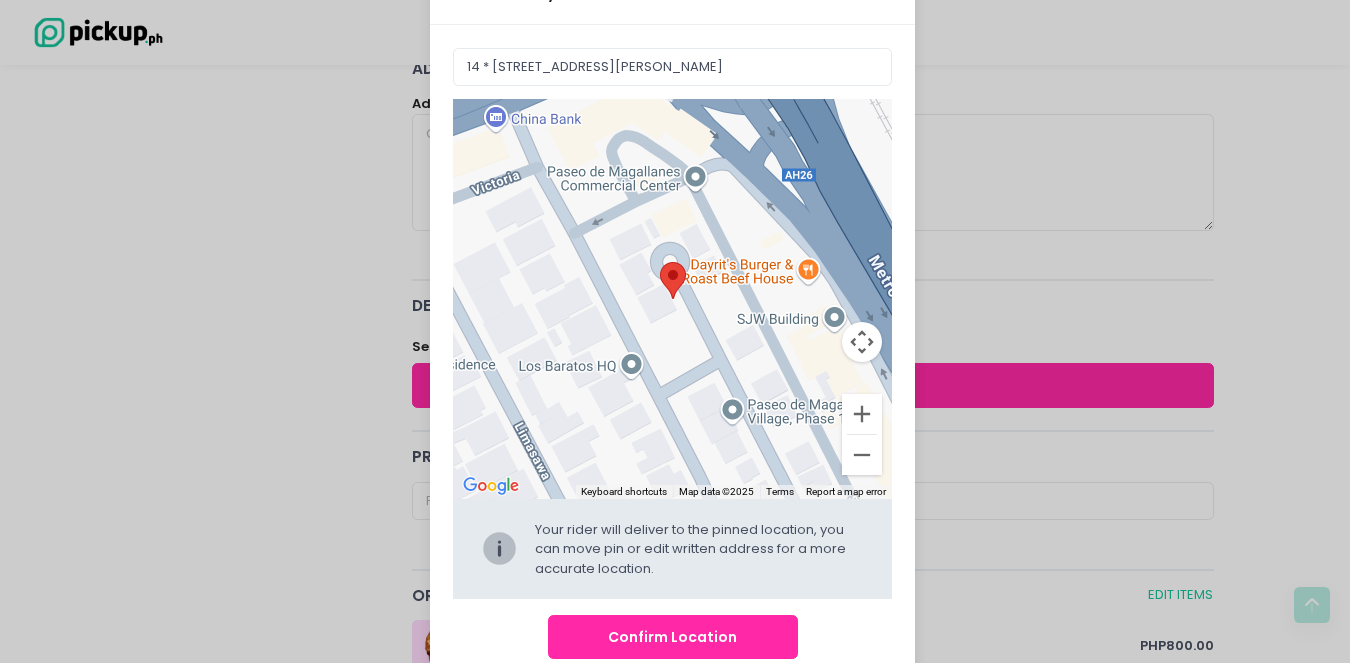 click on "Confirm Location" at bounding box center [673, 637] 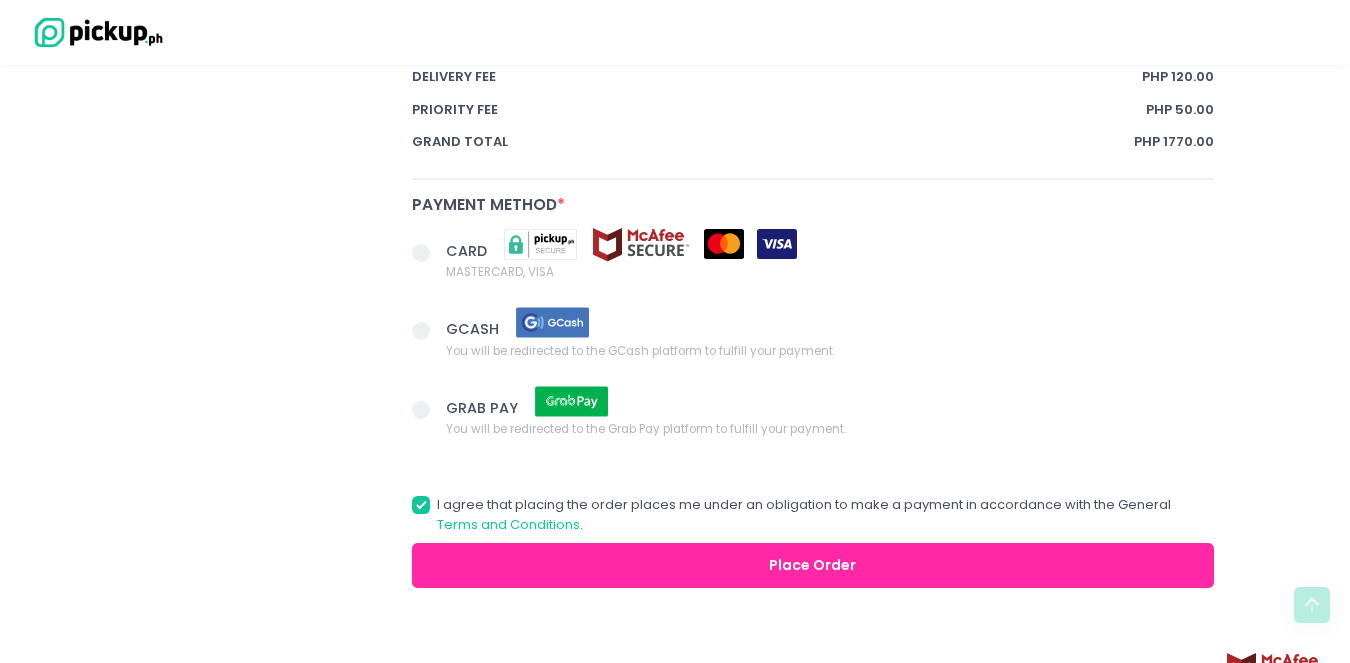 scroll, scrollTop: 1409, scrollLeft: 0, axis: vertical 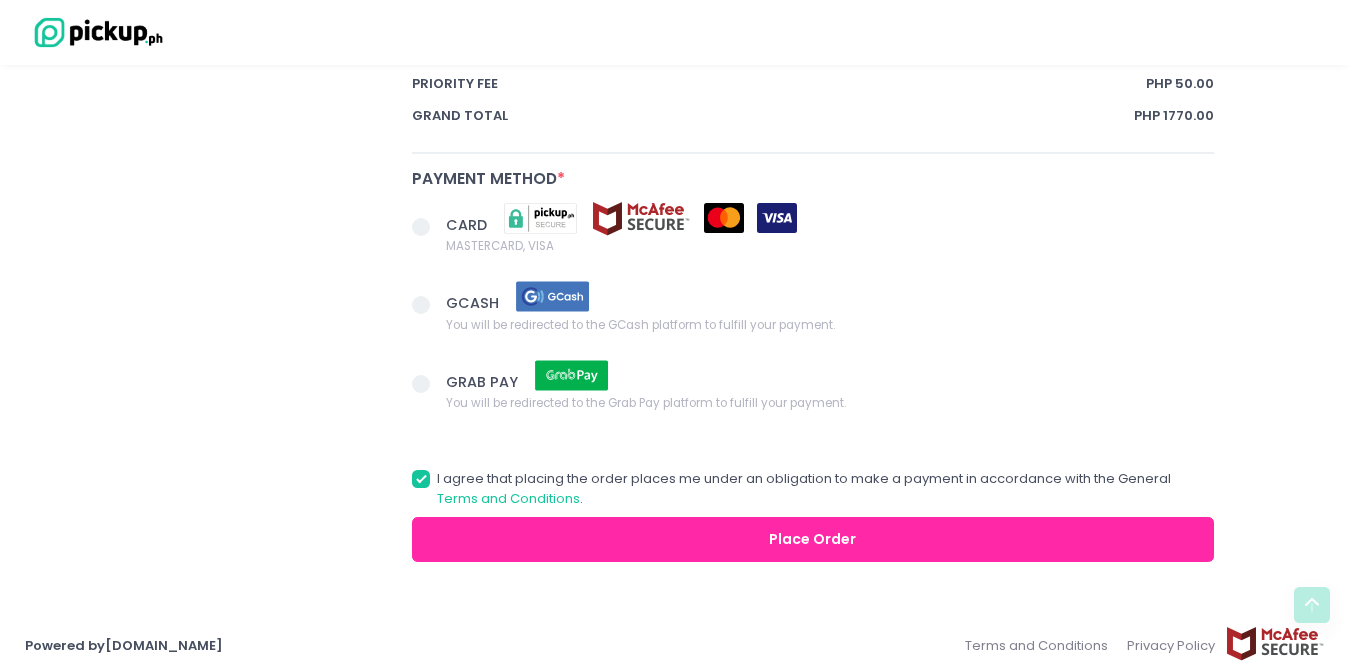 click at bounding box center [421, 305] 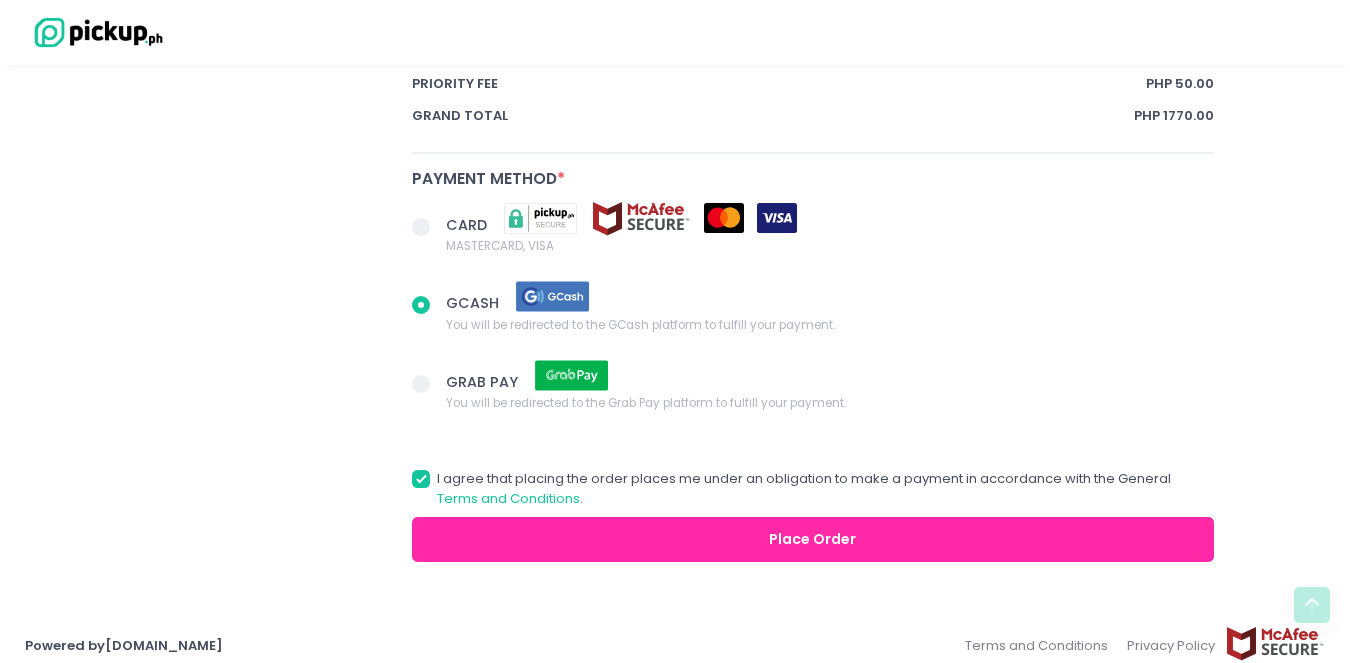 click on "Place Order" at bounding box center [813, 539] 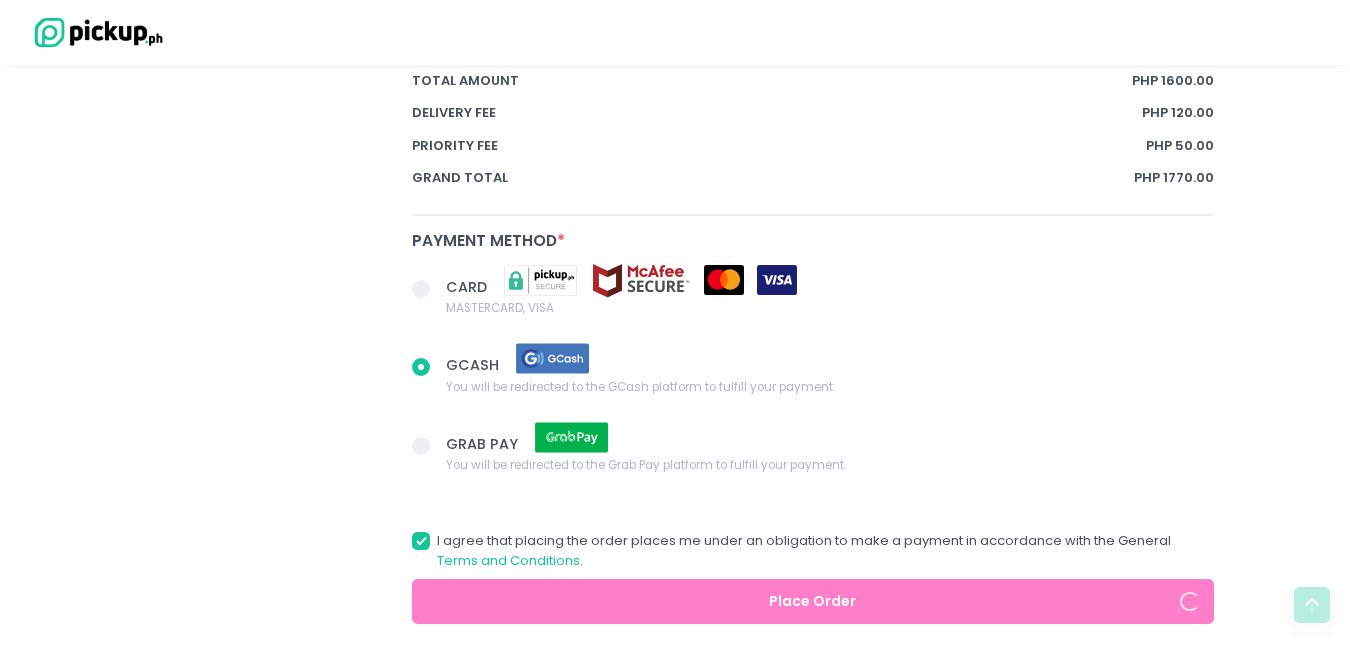 radio on "true" 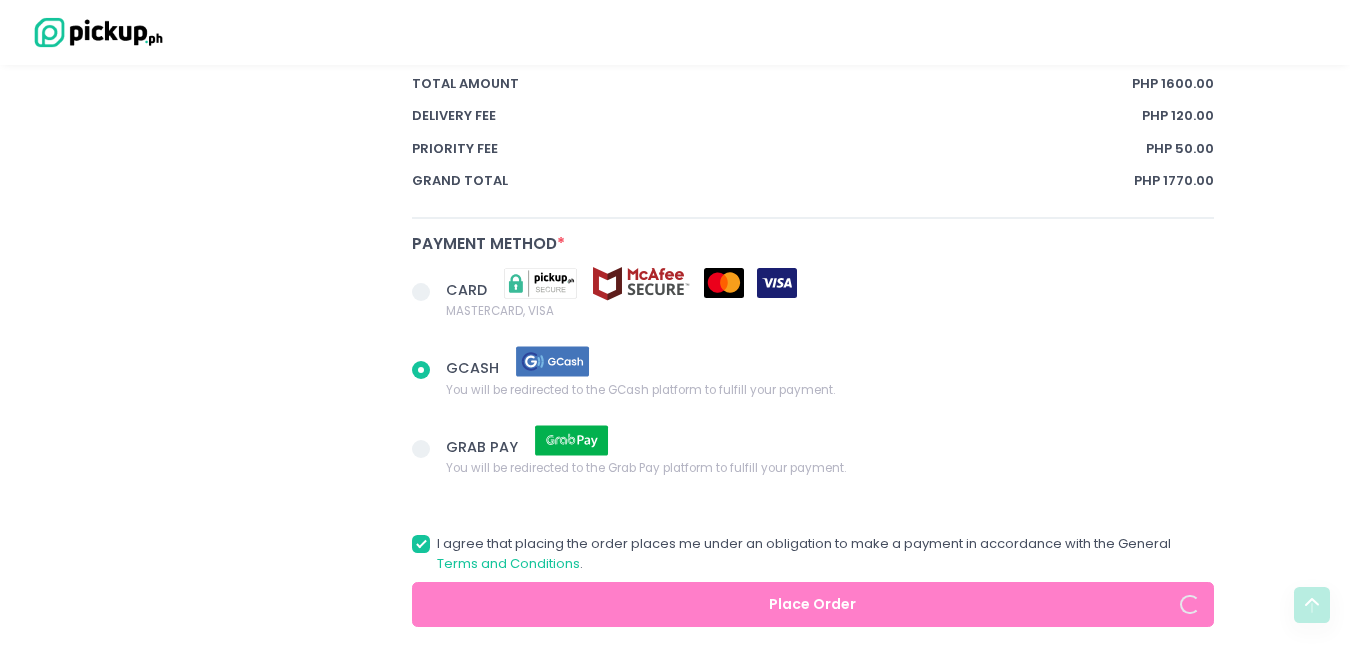 scroll, scrollTop: 1325, scrollLeft: 0, axis: vertical 